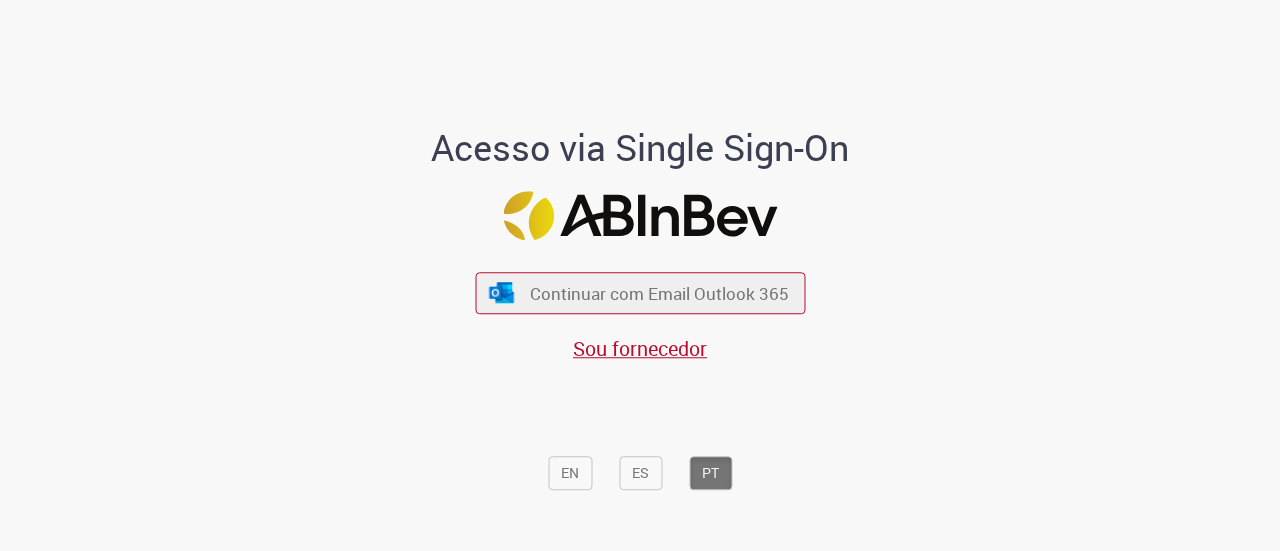 scroll, scrollTop: 0, scrollLeft: 0, axis: both 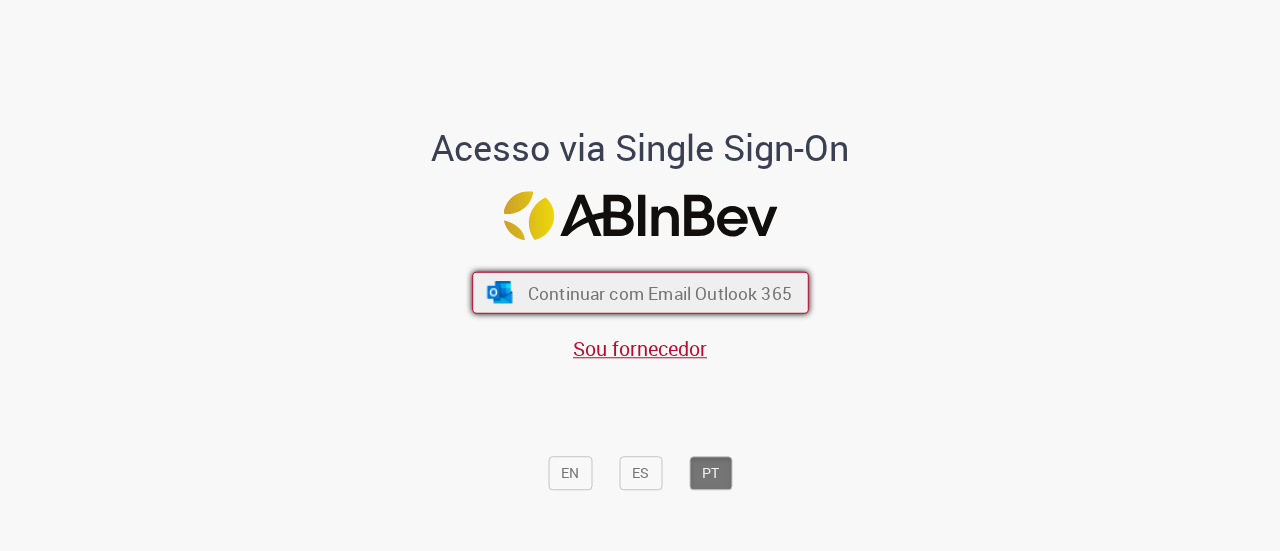 click on "Continuar com Email Outlook 365" at bounding box center [640, 293] 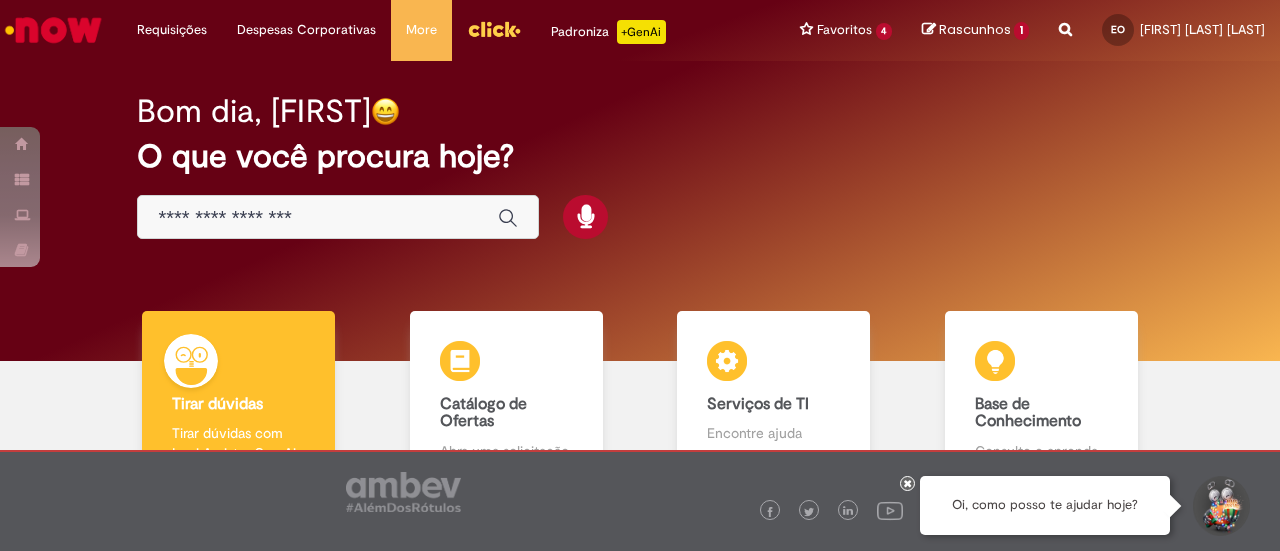 scroll, scrollTop: 0, scrollLeft: 0, axis: both 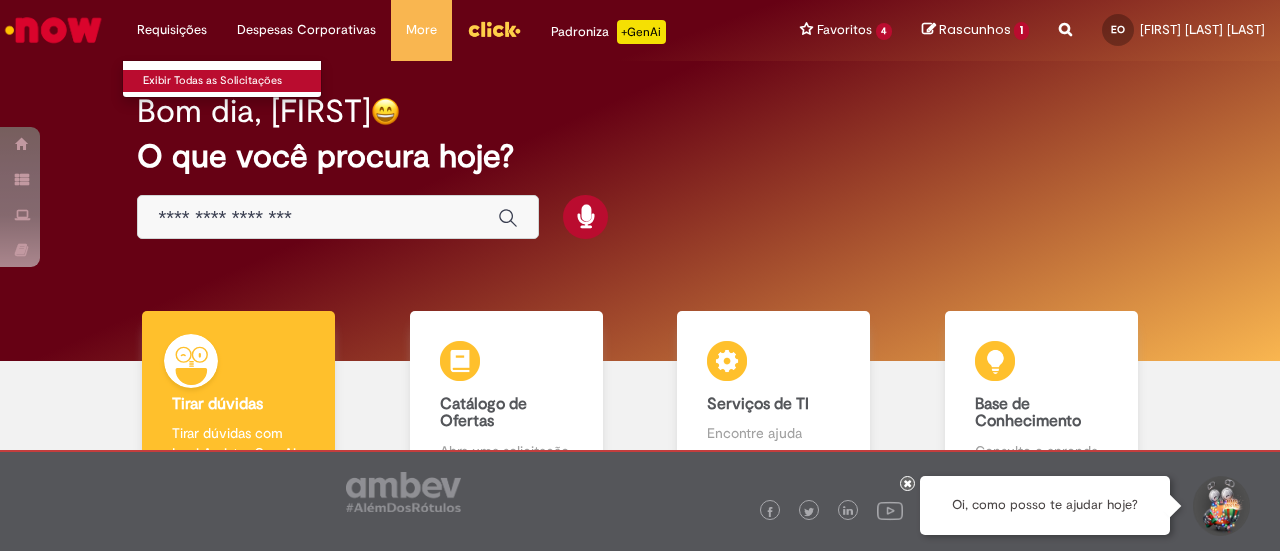 click on "Exibir Todas as Solicitações" at bounding box center [233, 81] 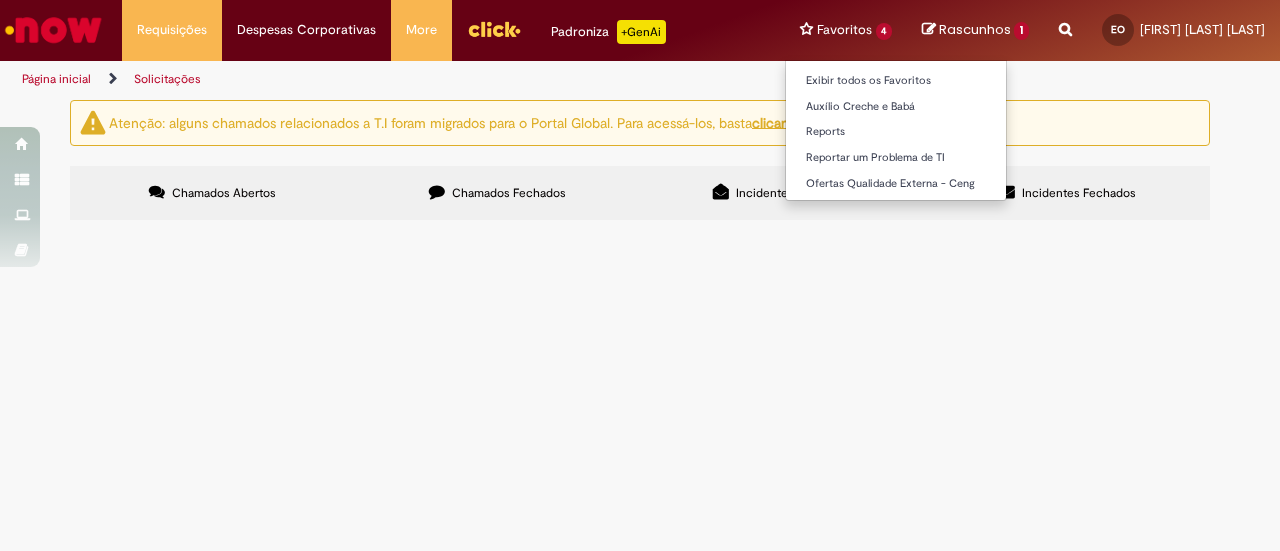 click on "Reports" at bounding box center (896, 130) 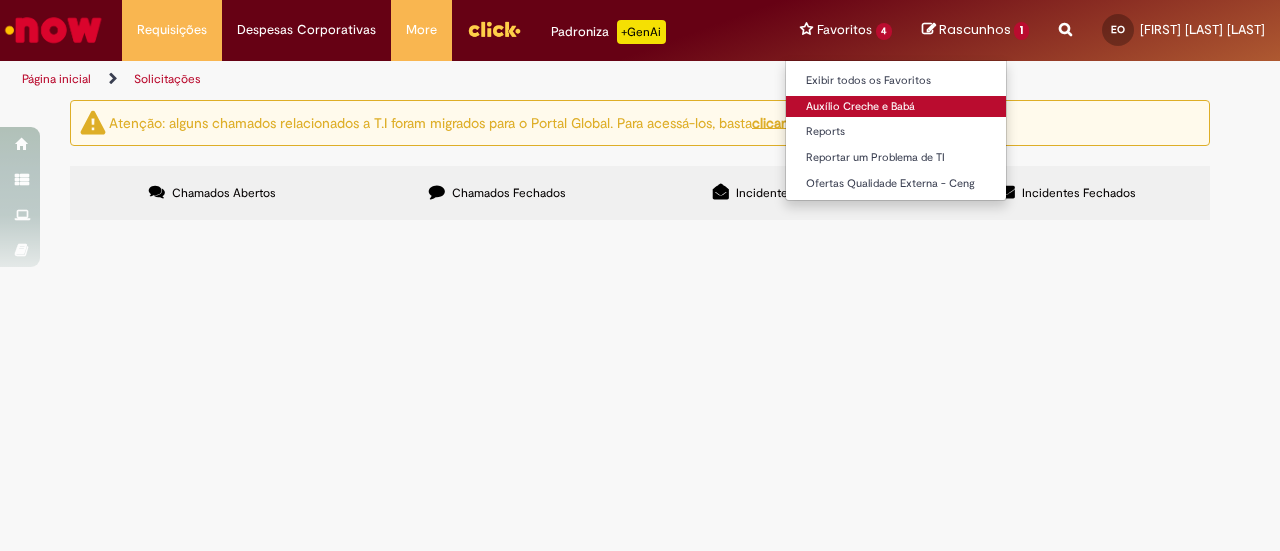 click on "Auxílio Creche e Babá" at bounding box center [896, 107] 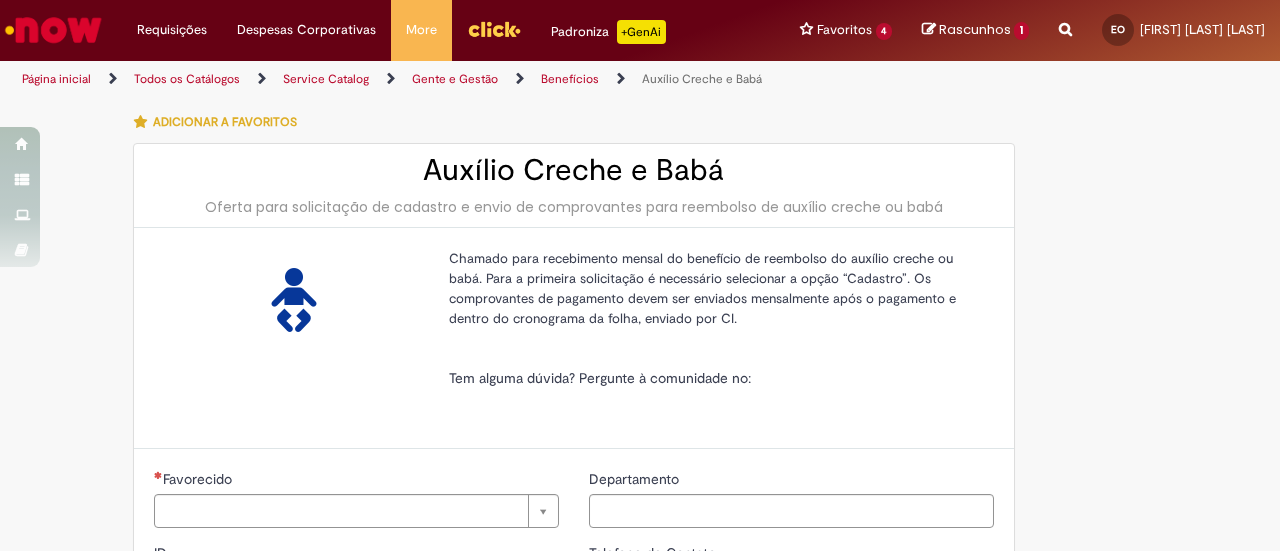 type on "********" 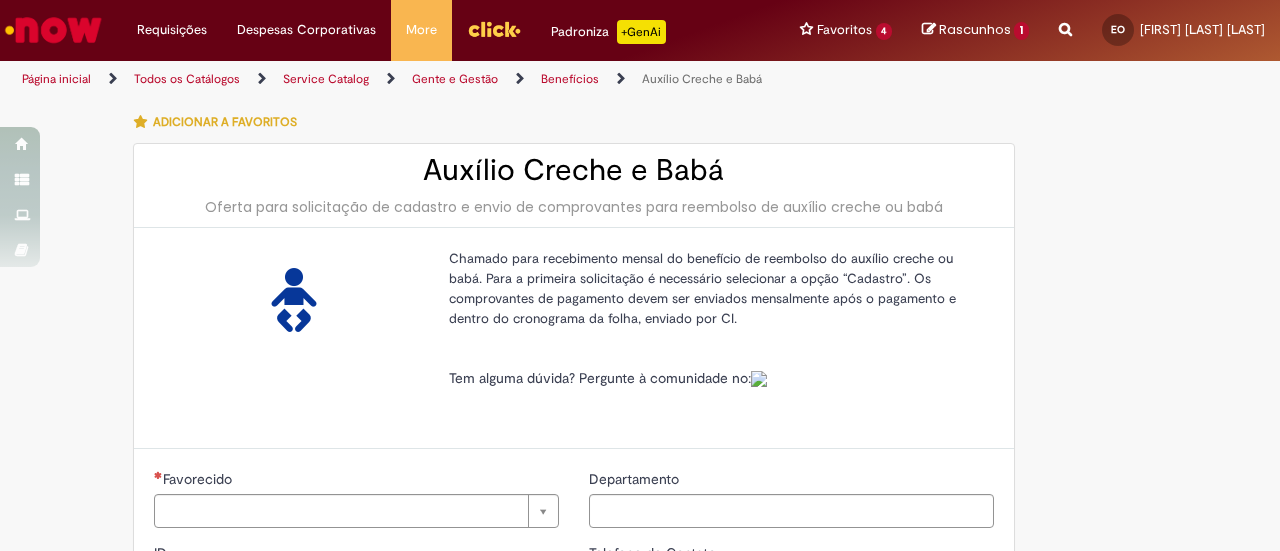 type on "**********" 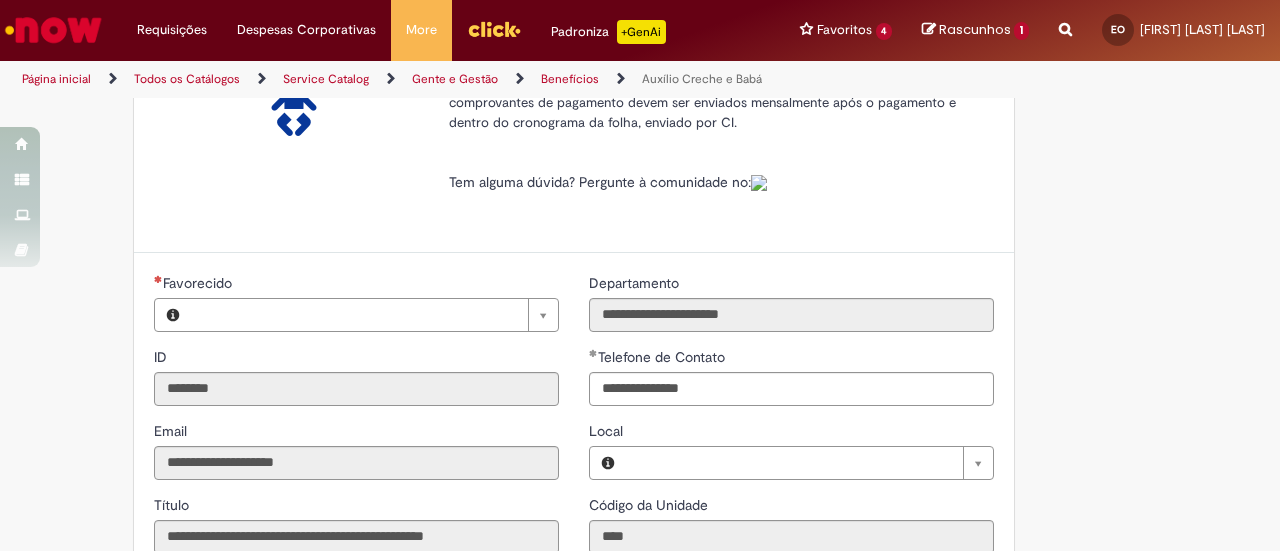 type on "**********" 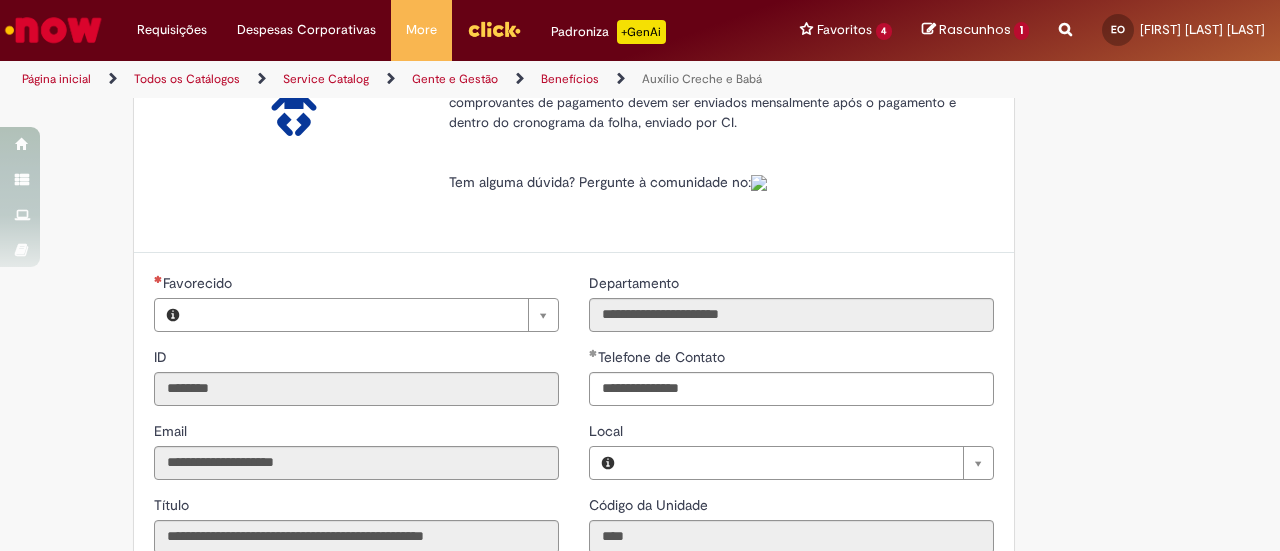 type 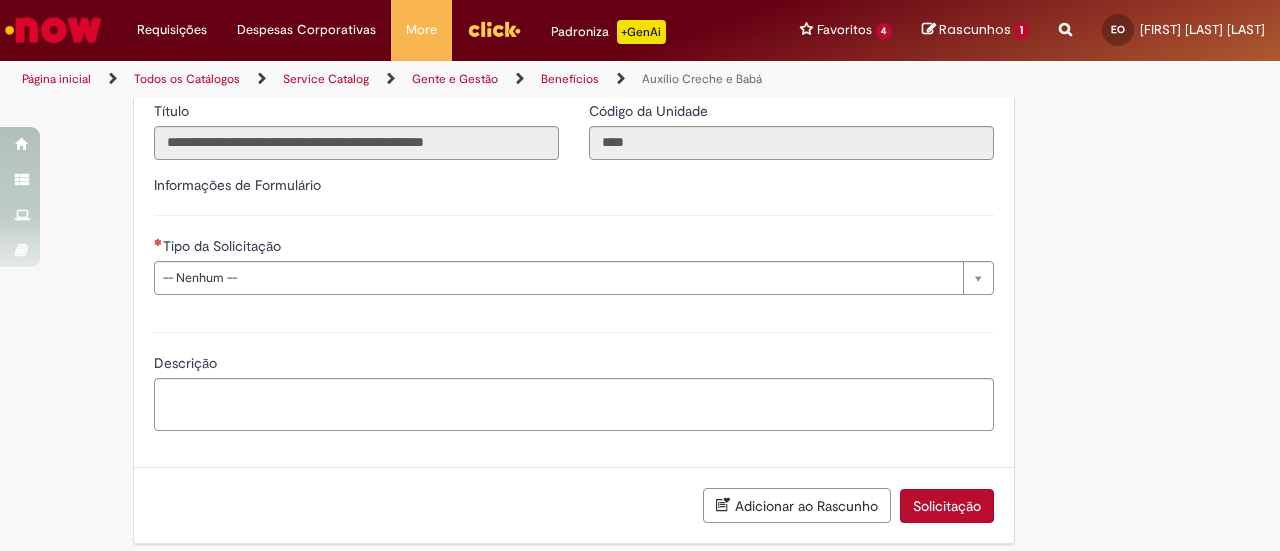 type on "**********" 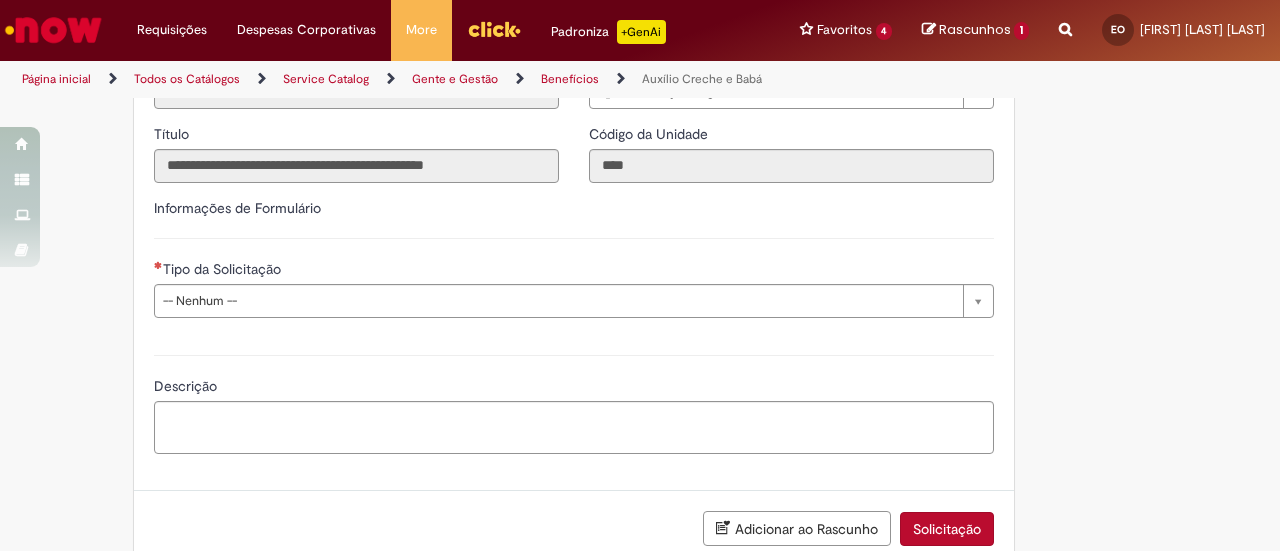 scroll, scrollTop: 600, scrollLeft: 0, axis: vertical 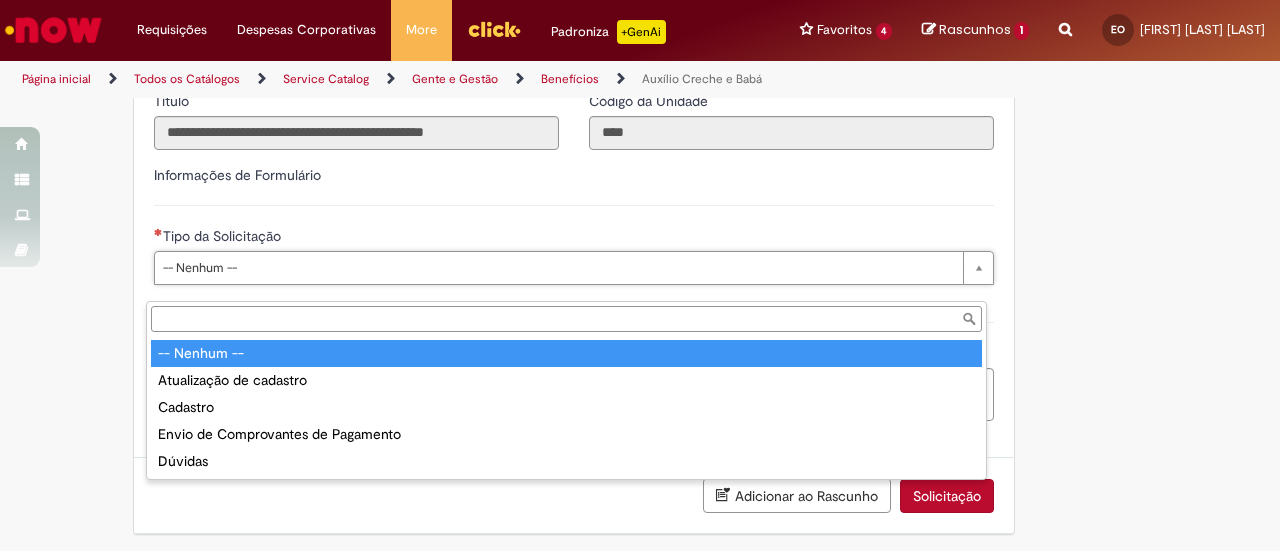 type on "**********" 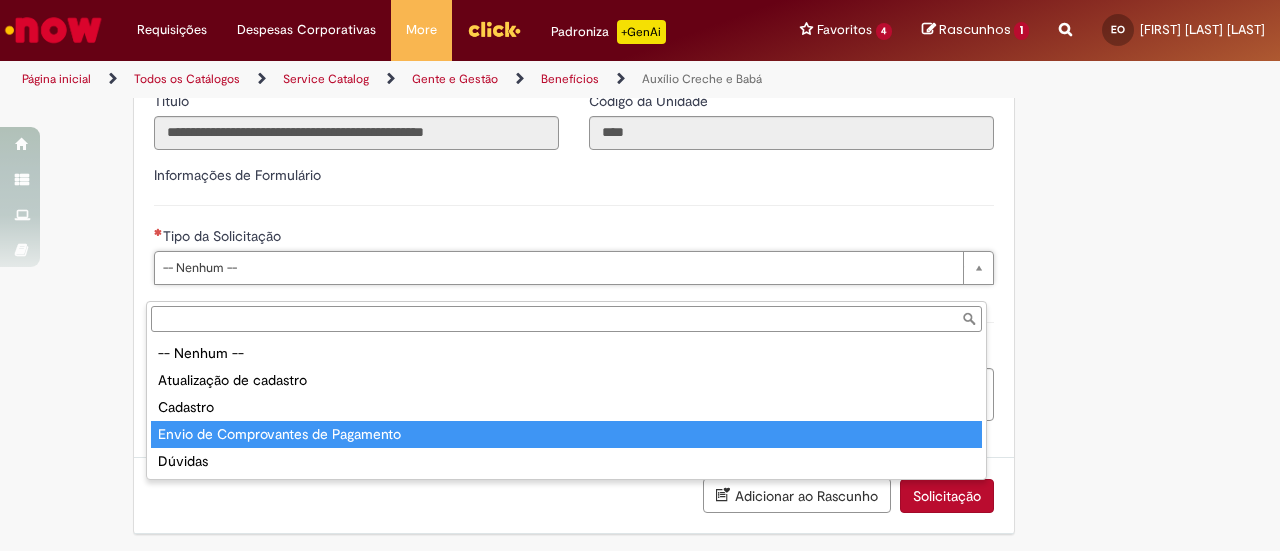 type on "**********" 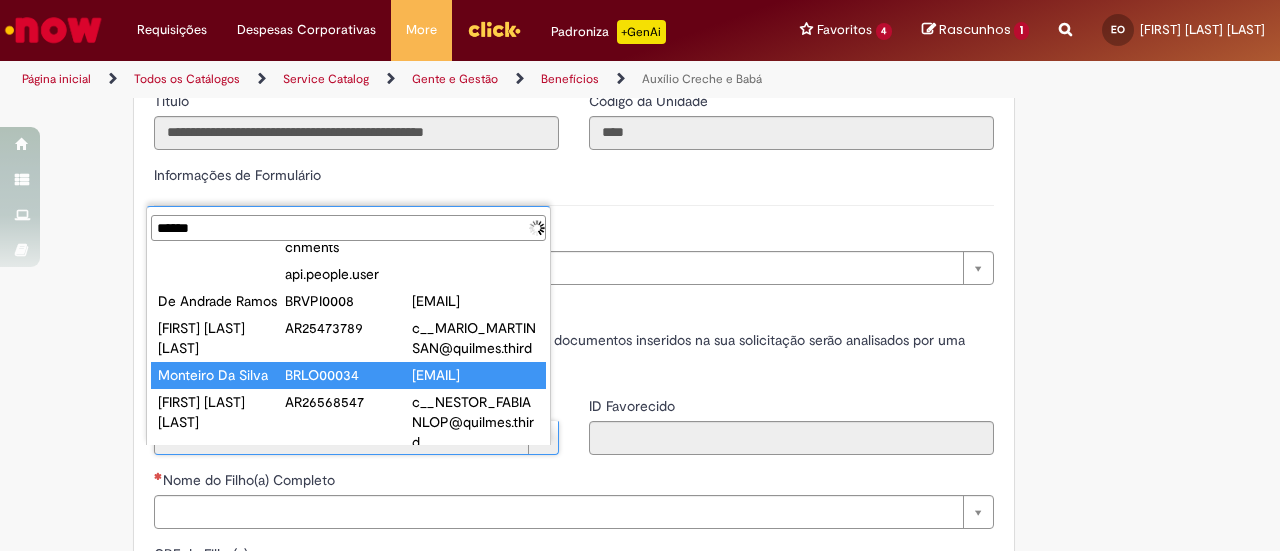 scroll, scrollTop: 8, scrollLeft: 0, axis: vertical 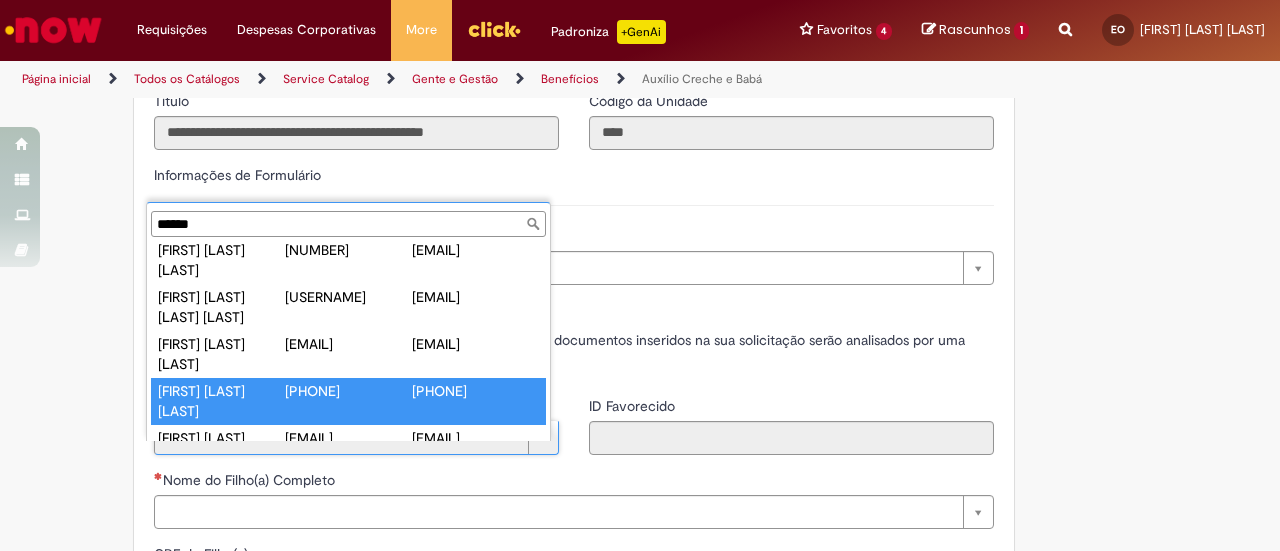 type on "******" 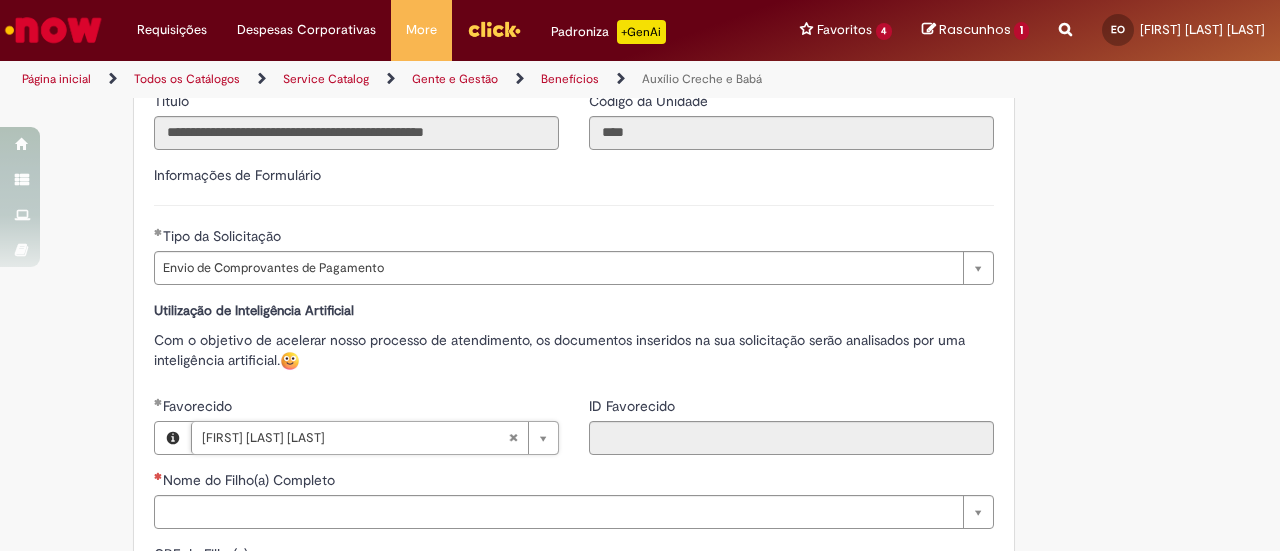 type on "********" 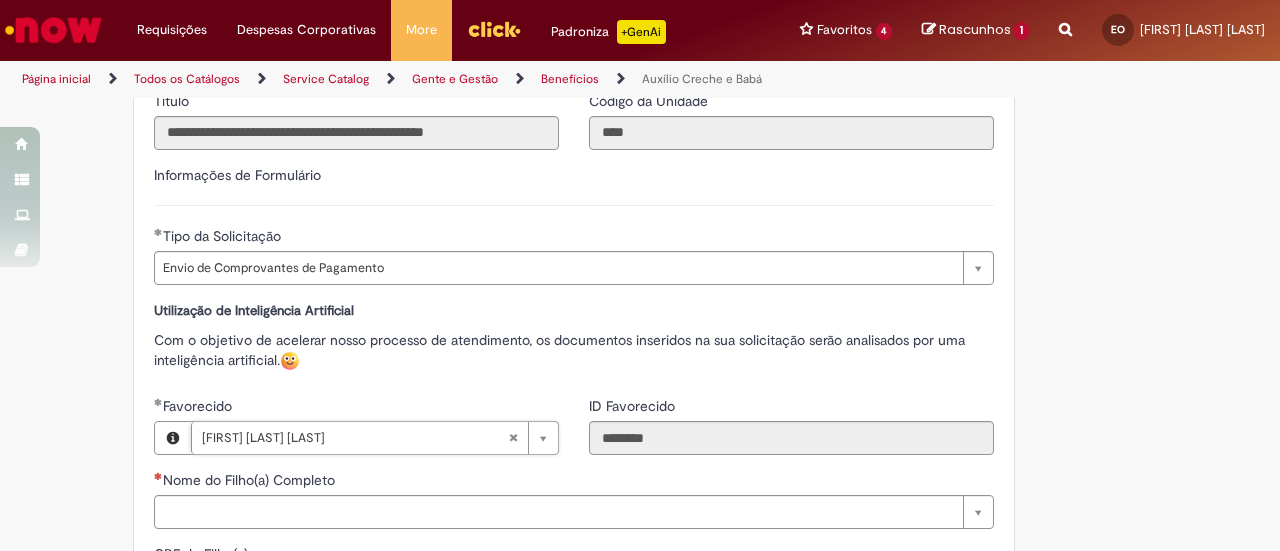 scroll, scrollTop: 900, scrollLeft: 0, axis: vertical 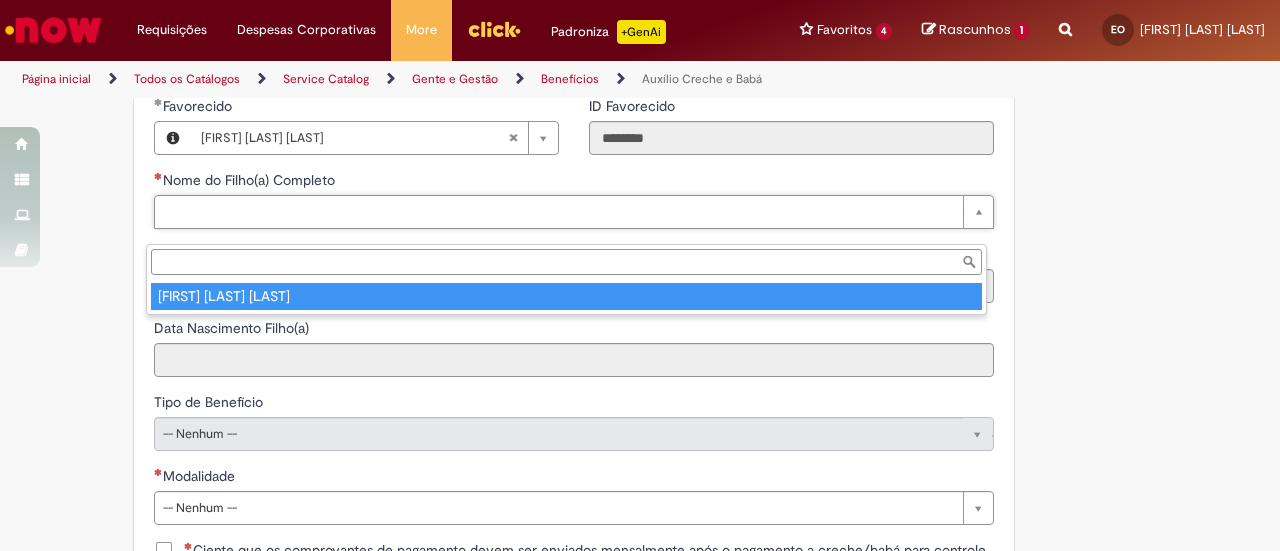 type on "**********" 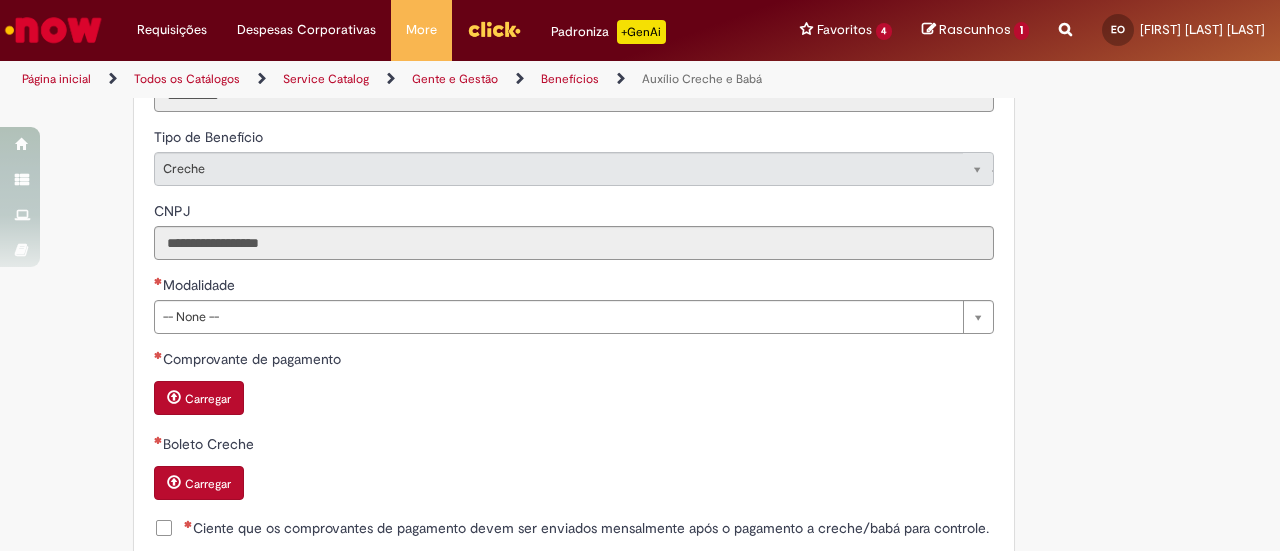 scroll, scrollTop: 1200, scrollLeft: 0, axis: vertical 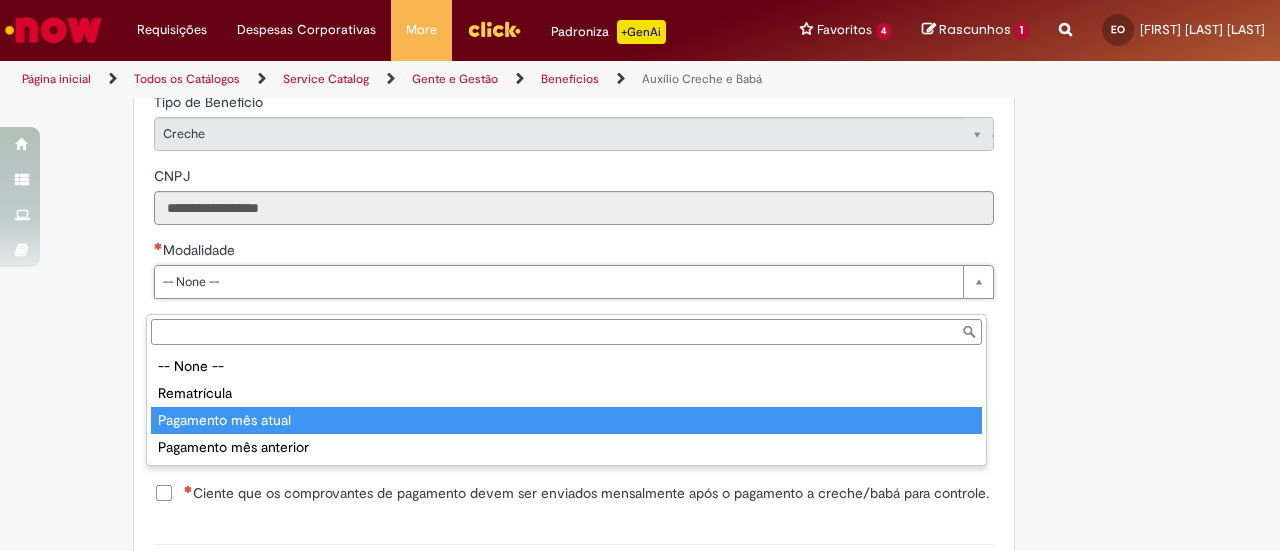 type on "**********" 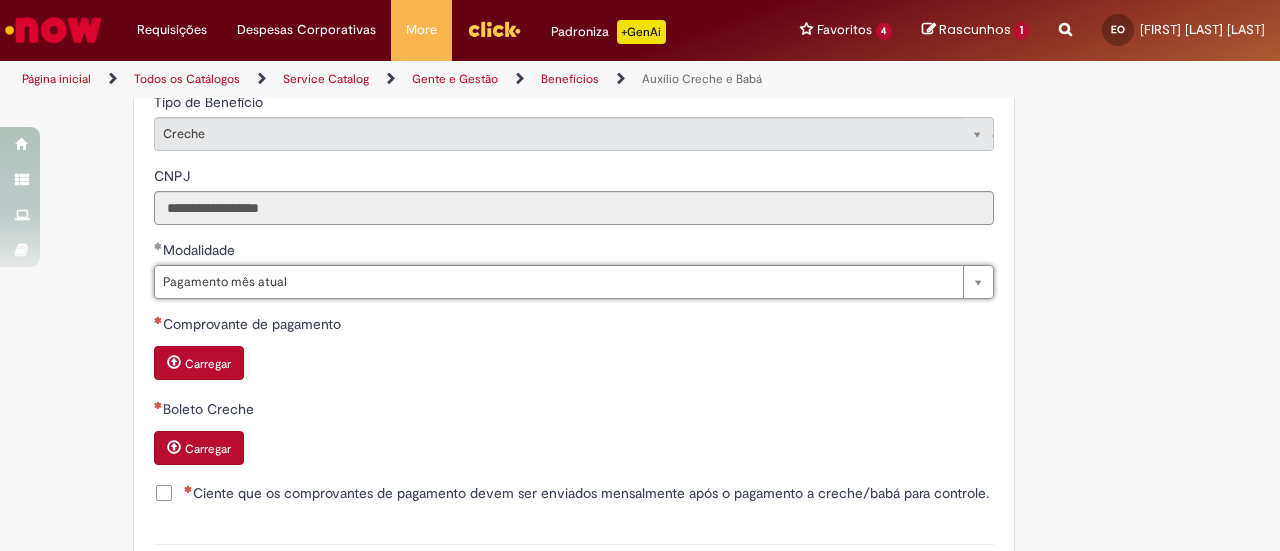 click on "Carregar" at bounding box center [208, 364] 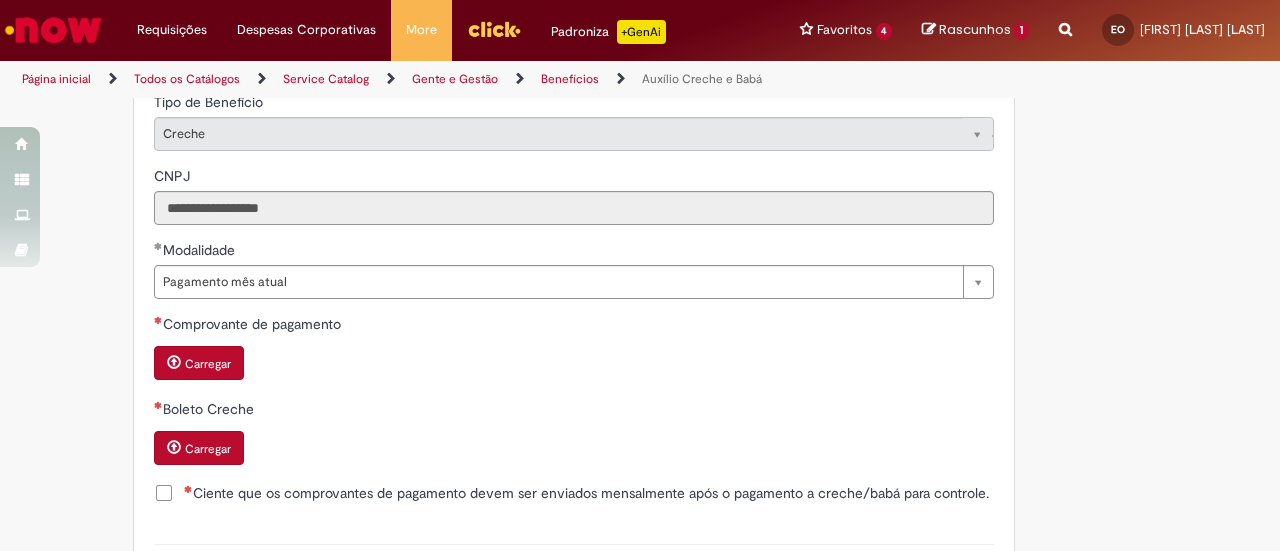 click on "Carregar" at bounding box center [208, 364] 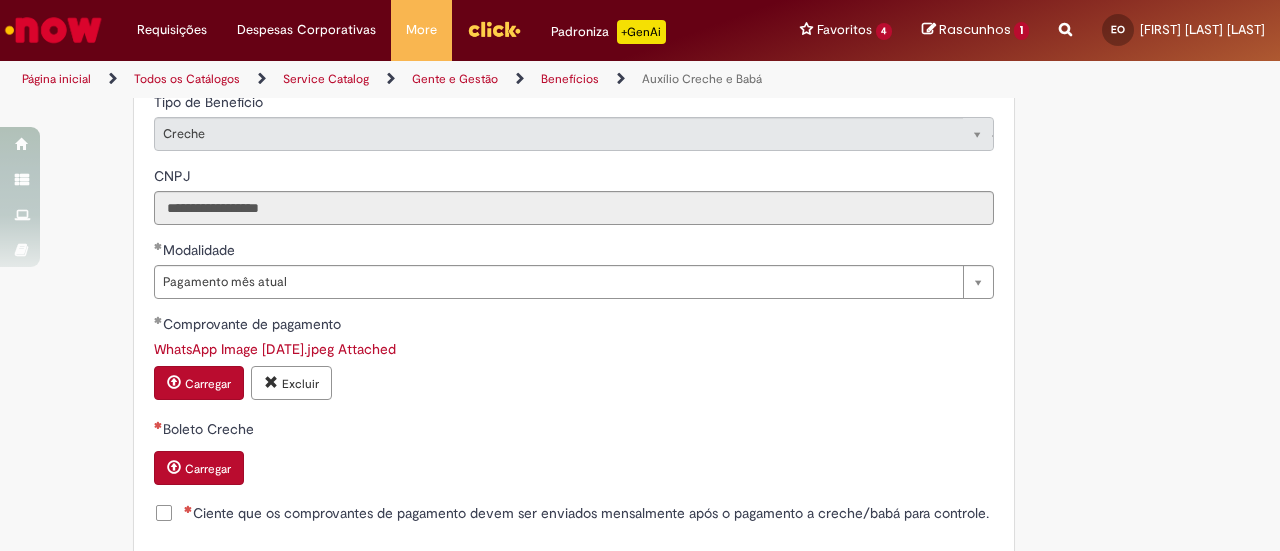 click on "Carregar" at bounding box center [208, 469] 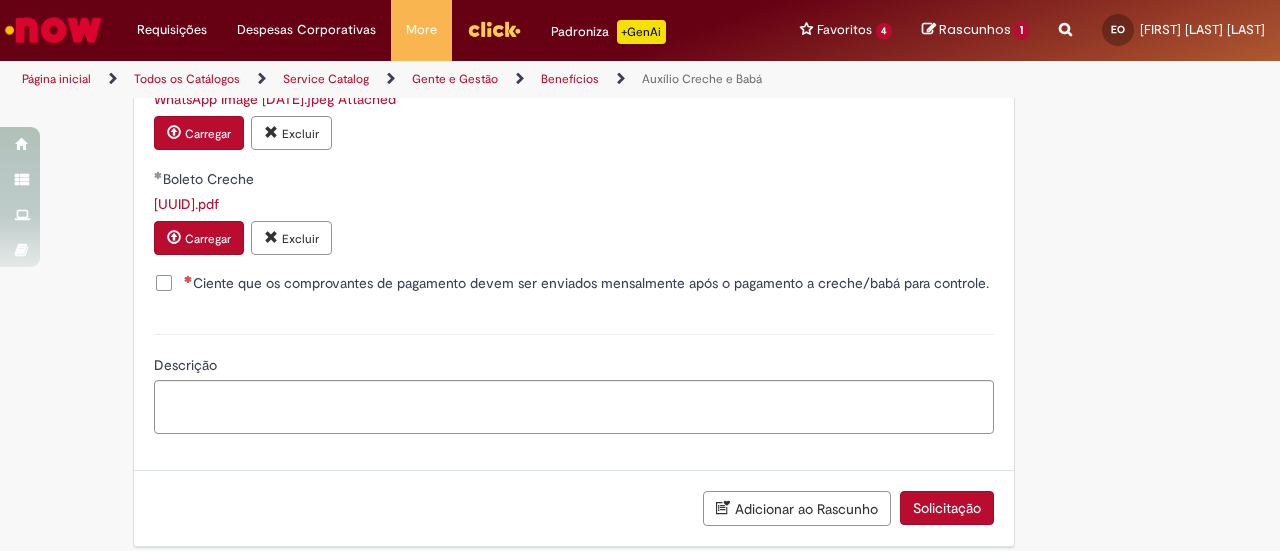 scroll, scrollTop: 1484, scrollLeft: 0, axis: vertical 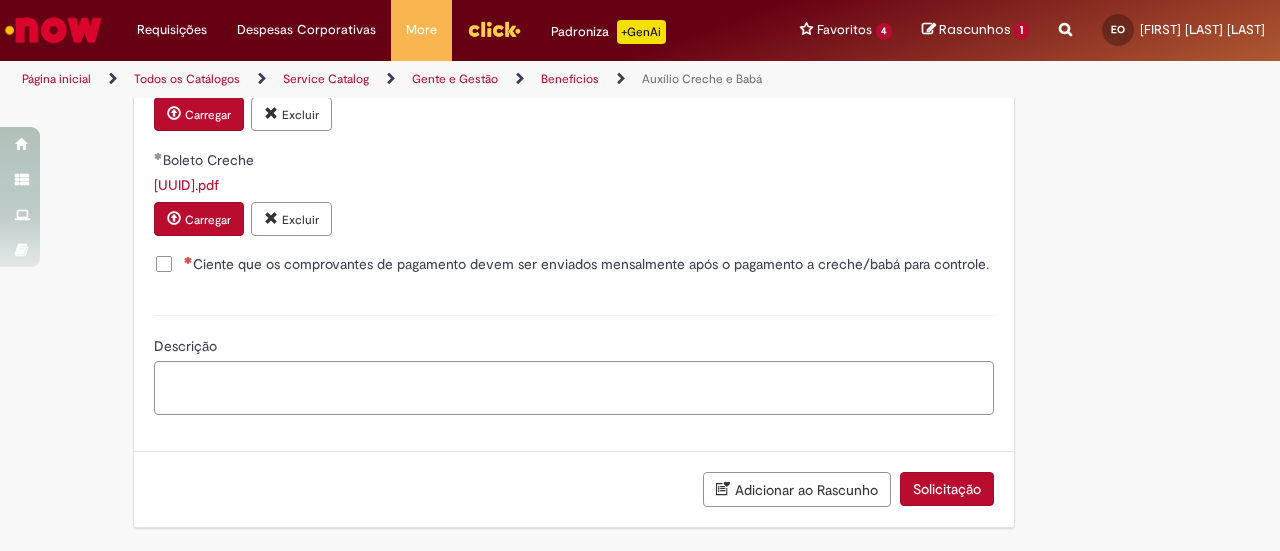 click on "Descrição" at bounding box center (574, 387) 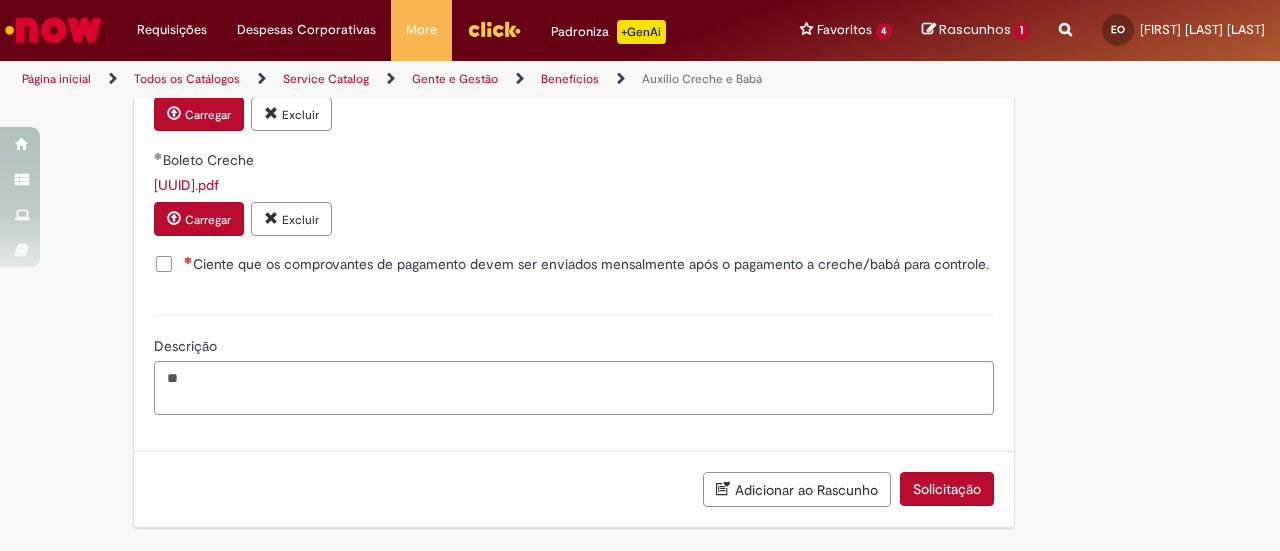 type on "*" 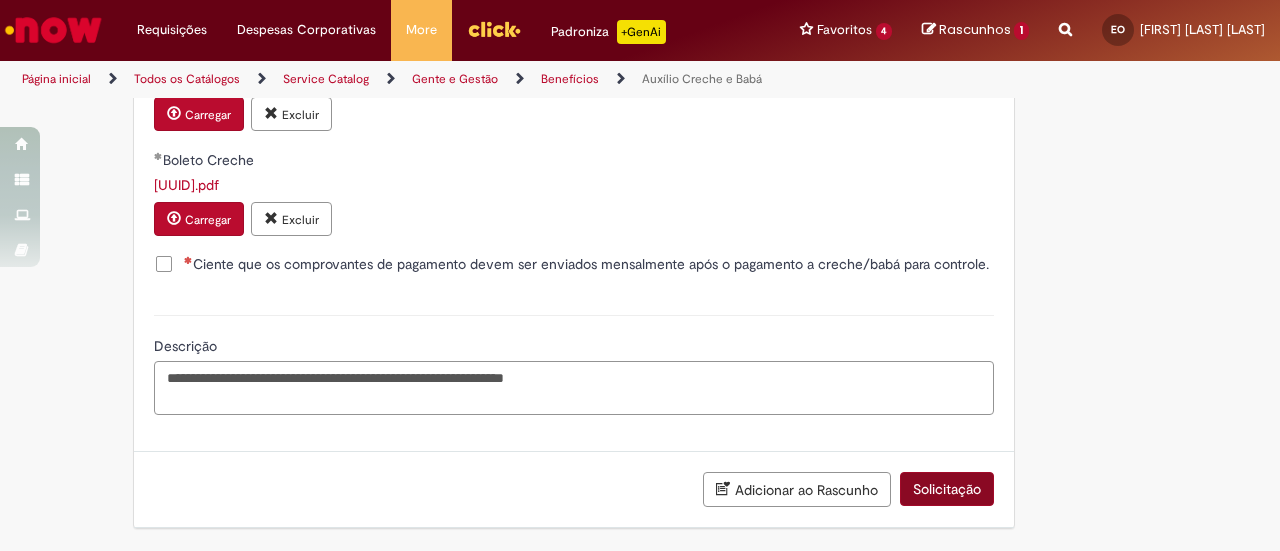 type on "**********" 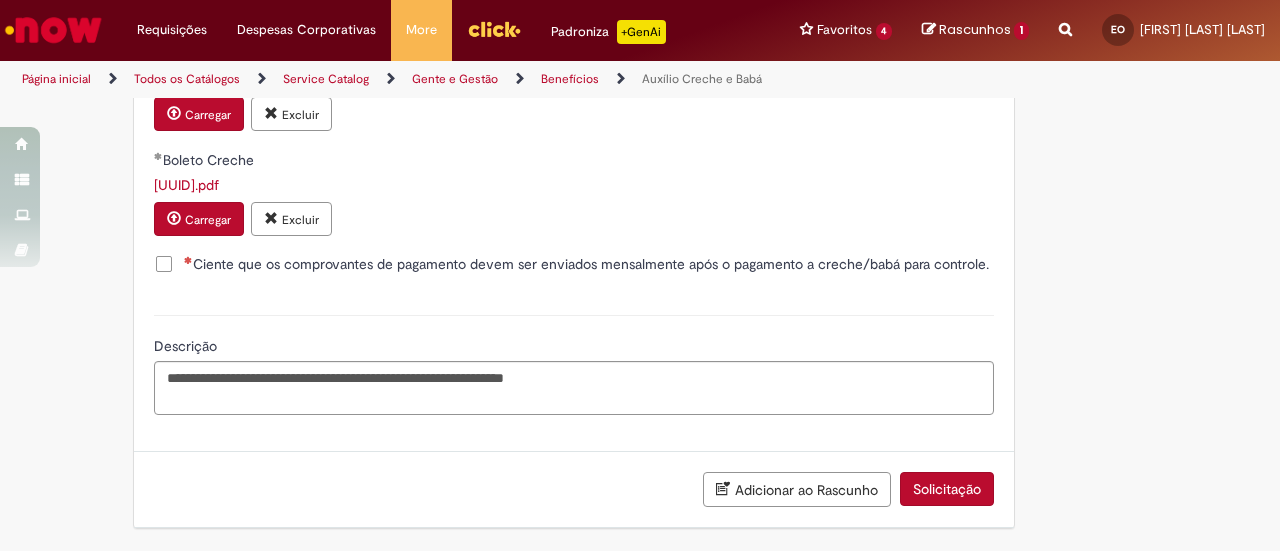 click on "Solicitação" at bounding box center [947, 489] 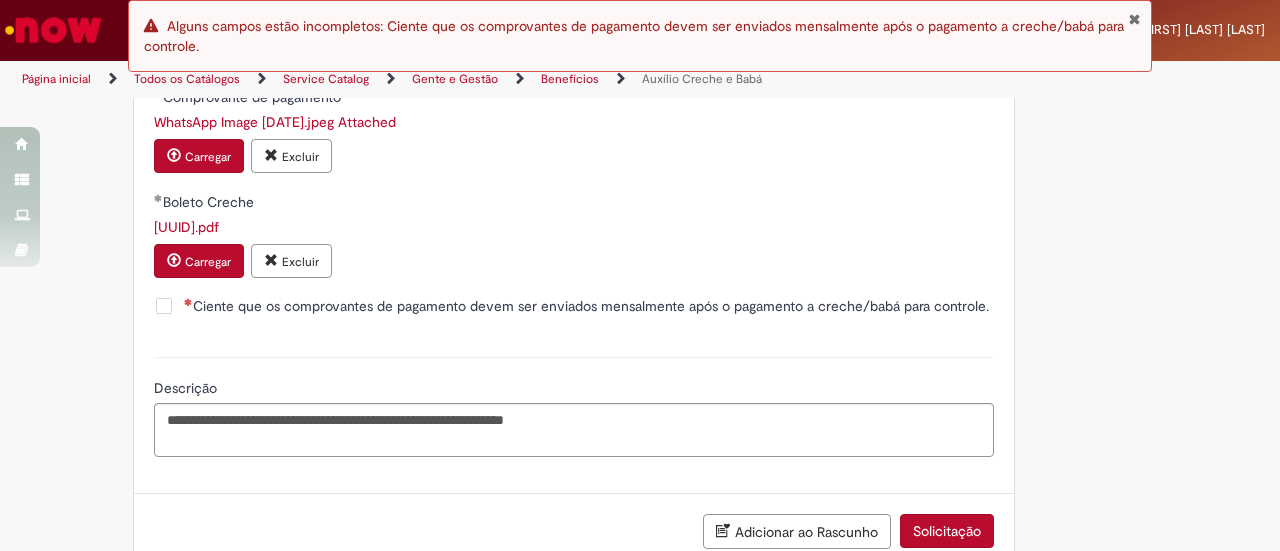 scroll, scrollTop: 1384, scrollLeft: 0, axis: vertical 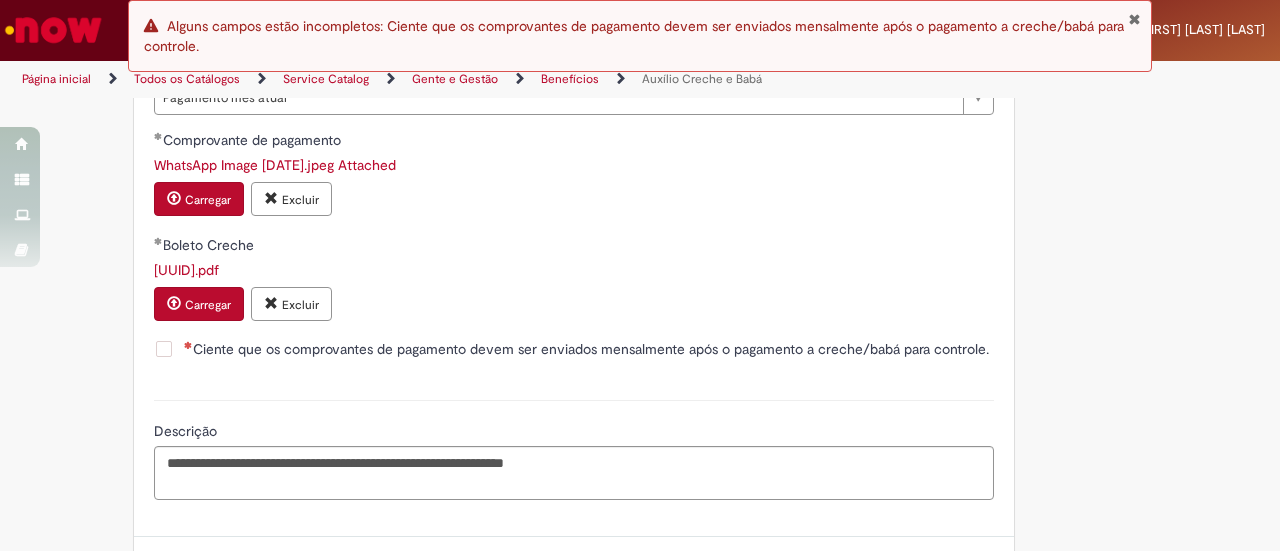 click on "Ciente que os comprovantes de pagamento devem ser enviados mensalmente após o pagamento a creche/babá para controle." at bounding box center (571, 349) 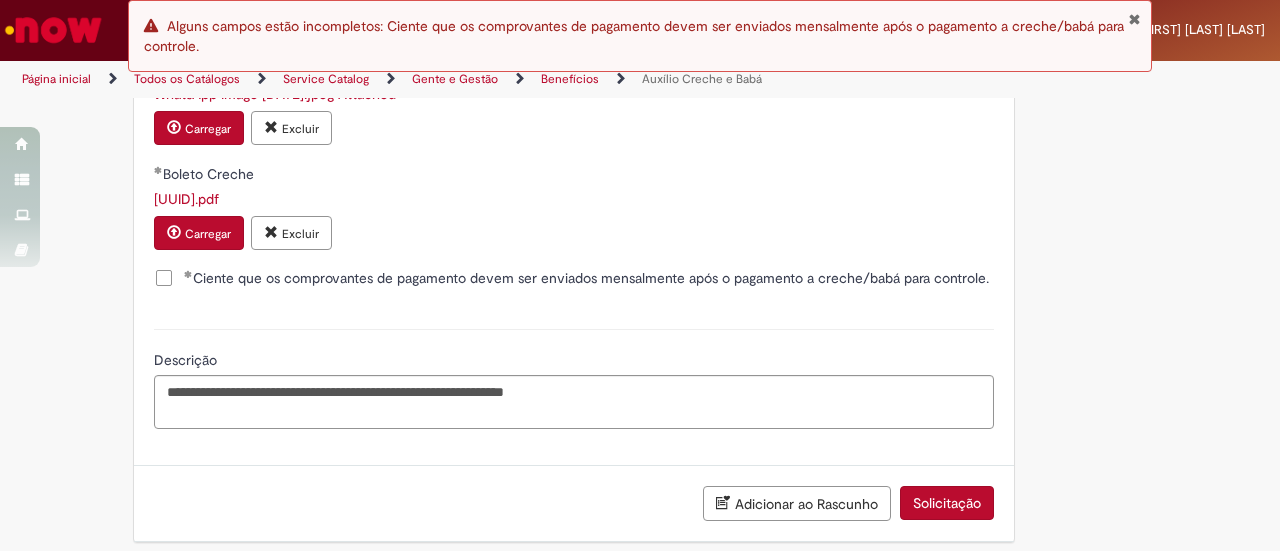 scroll, scrollTop: 1484, scrollLeft: 0, axis: vertical 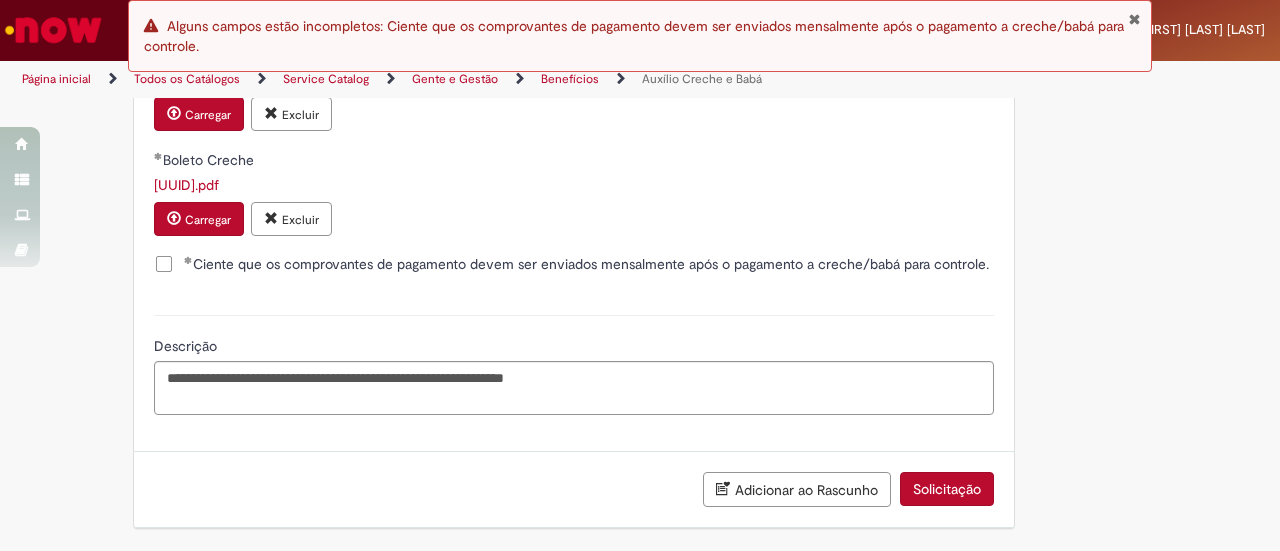 click on "Solicitação" at bounding box center (947, 489) 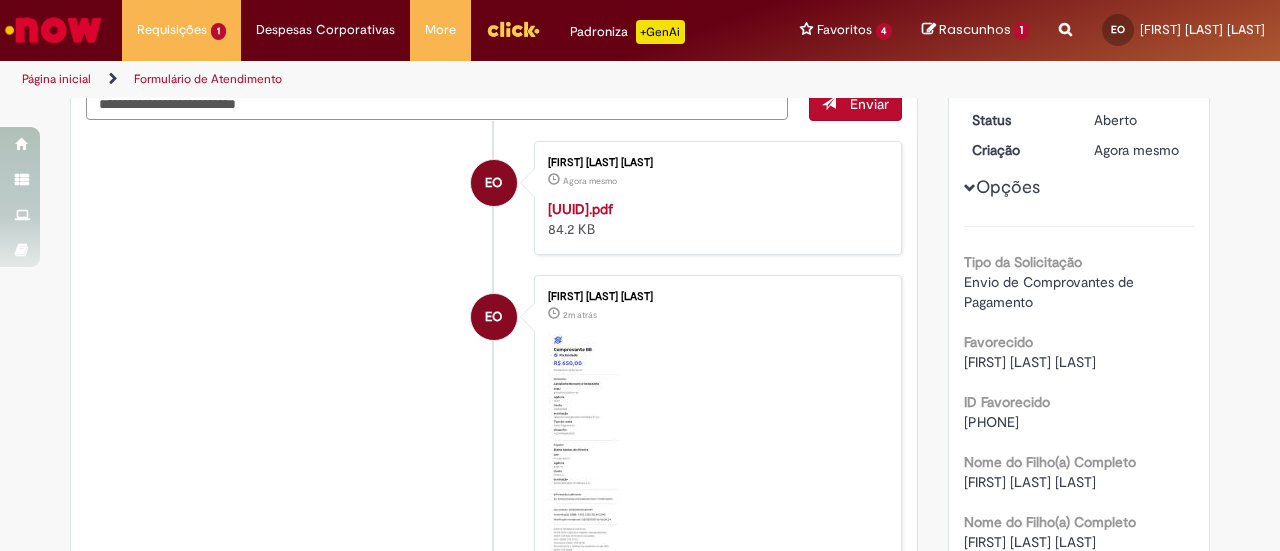 scroll, scrollTop: 0, scrollLeft: 0, axis: both 